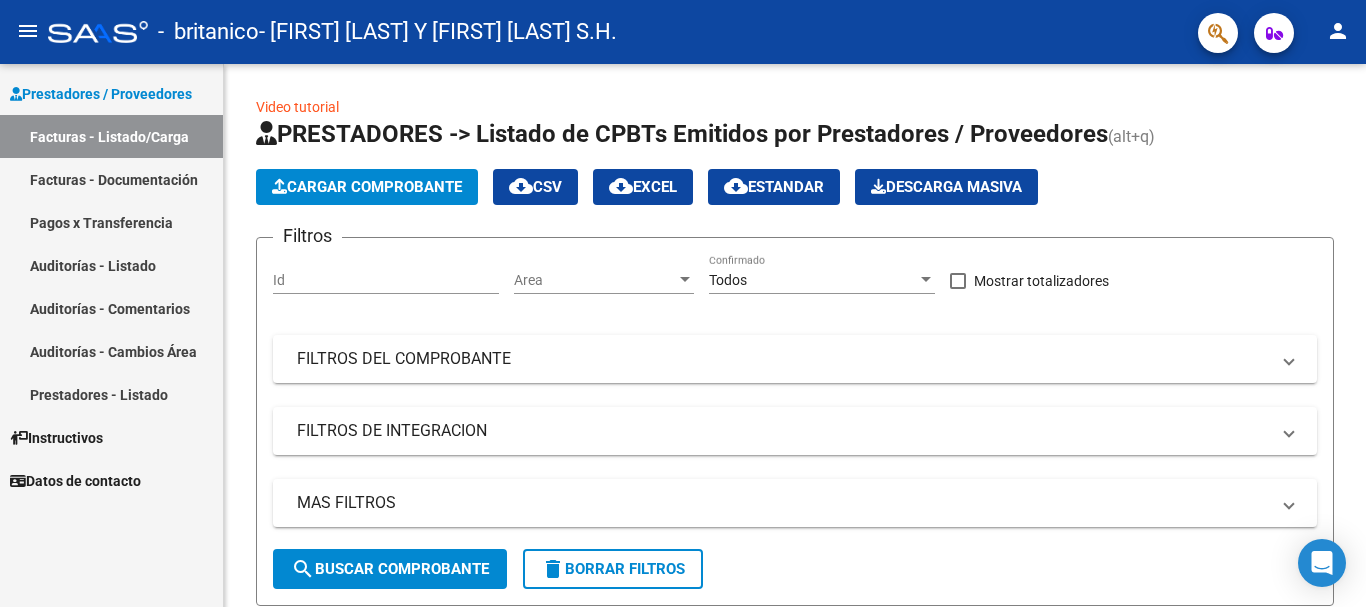 scroll, scrollTop: 0, scrollLeft: 0, axis: both 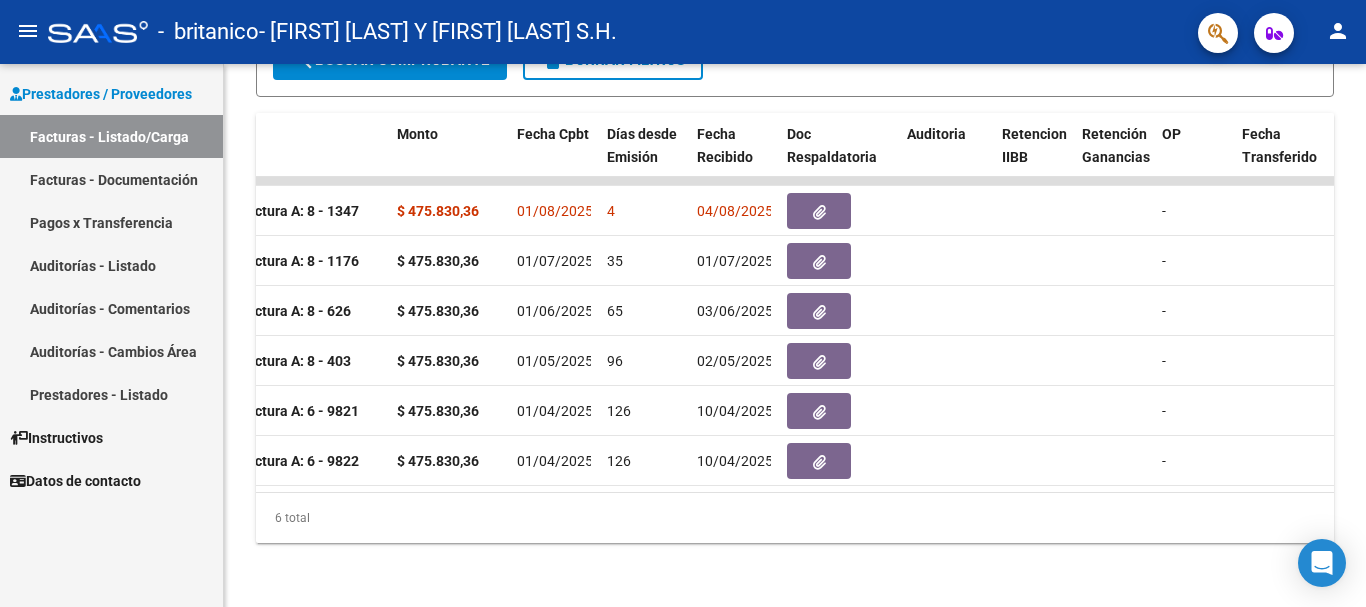 click on "Pagos x Transferencia" at bounding box center (111, 222) 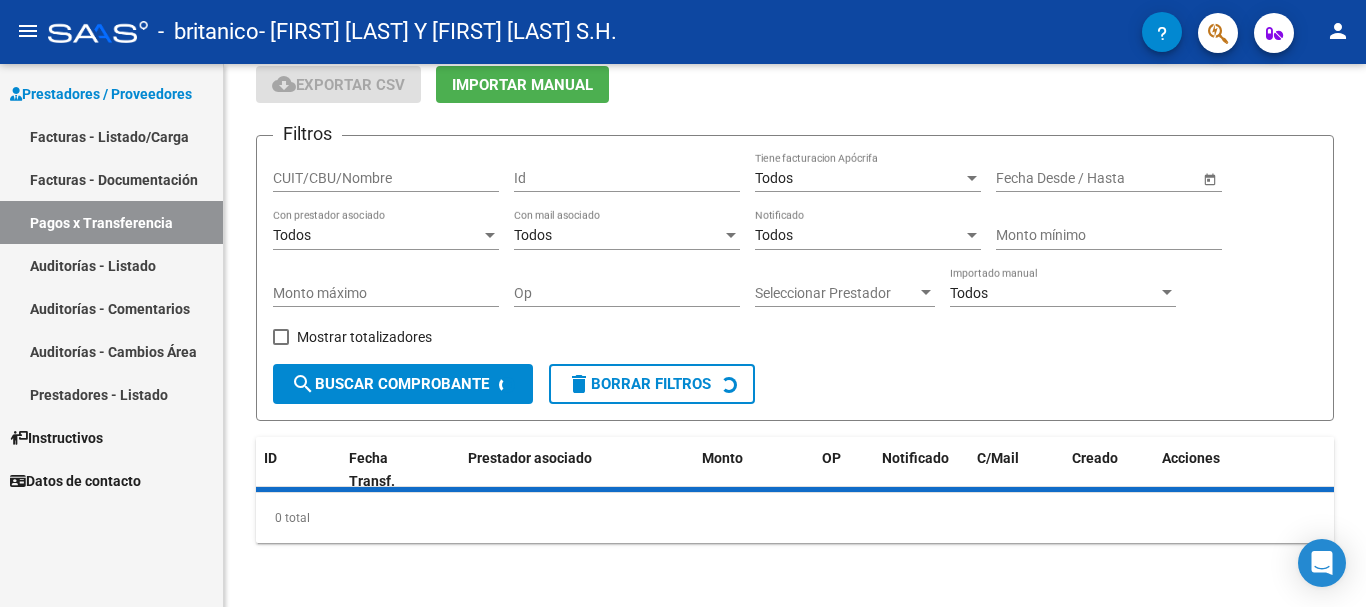scroll, scrollTop: 0, scrollLeft: 0, axis: both 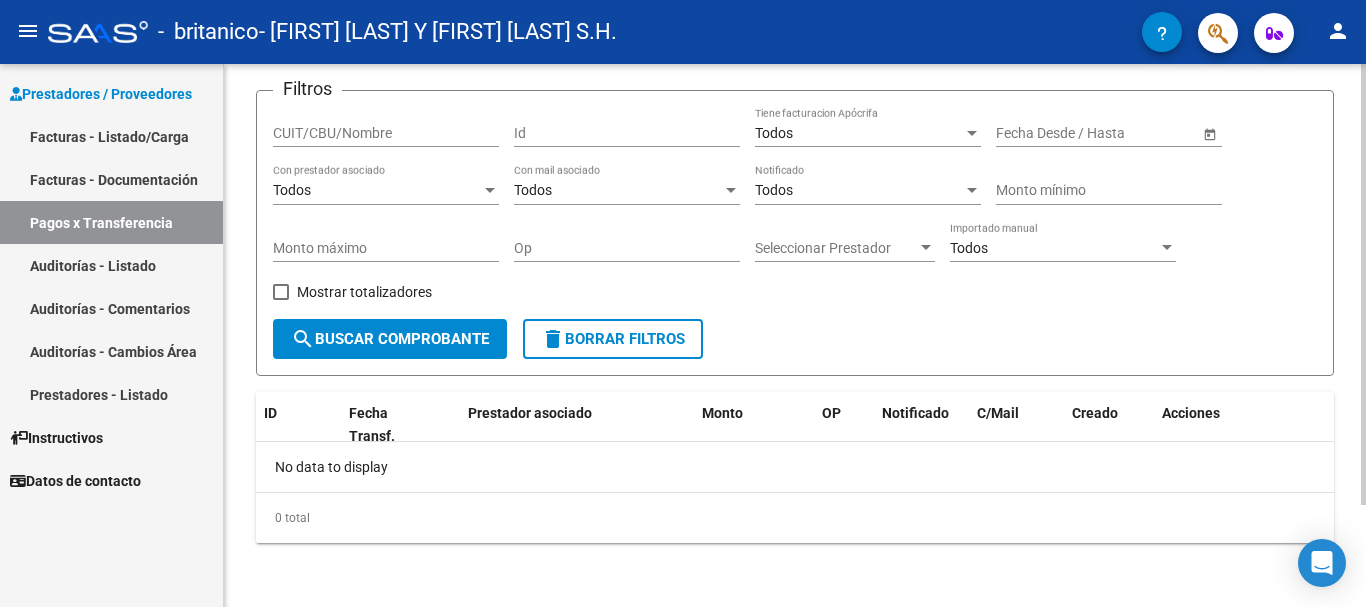 click on "search  Buscar Comprobante" 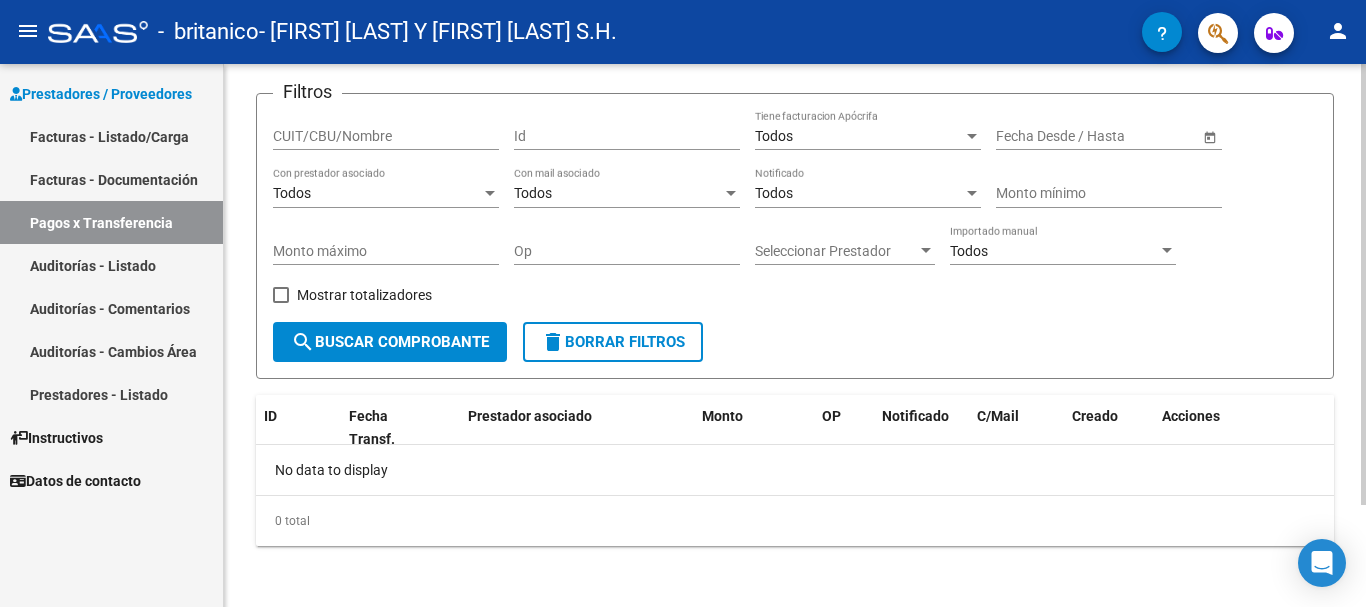 scroll, scrollTop: 126, scrollLeft: 0, axis: vertical 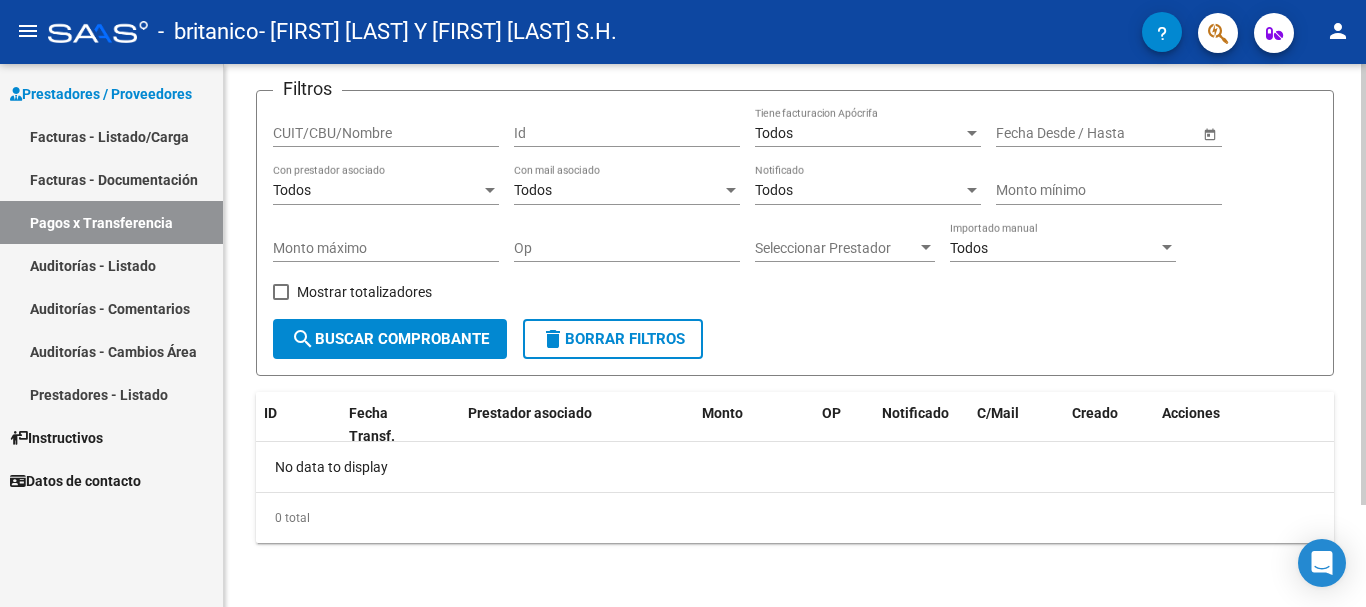 click 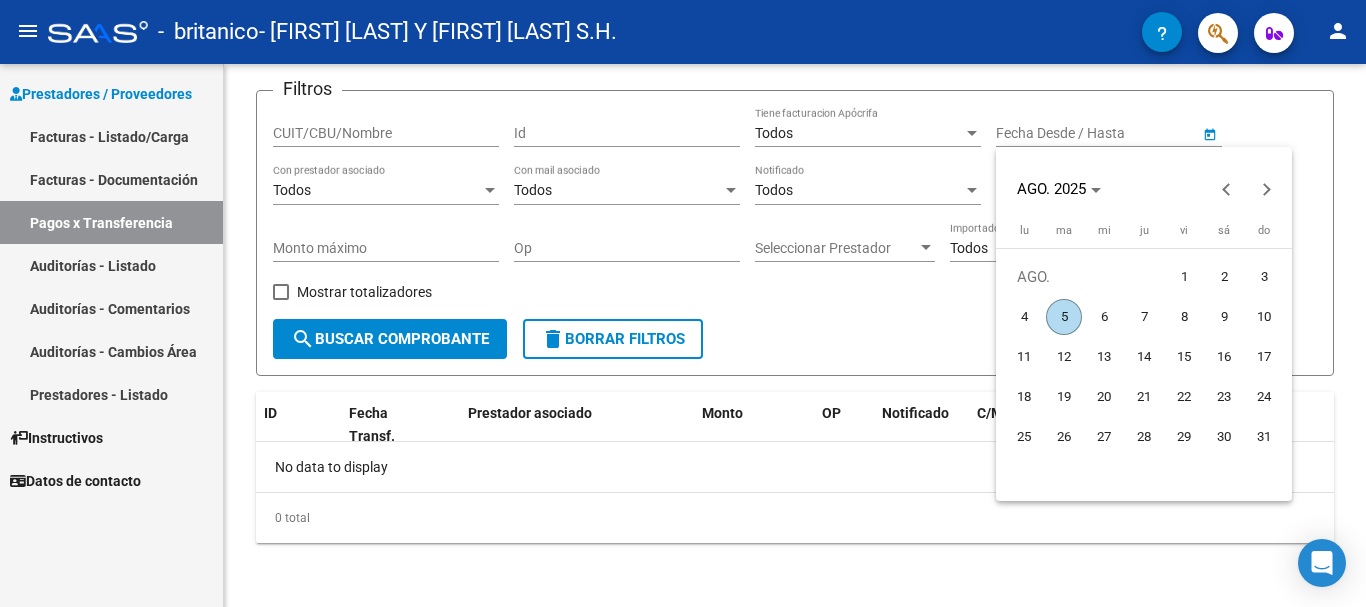 drag, startPoint x: 1228, startPoint y: 190, endPoint x: 1170, endPoint y: 207, distance: 60.440052 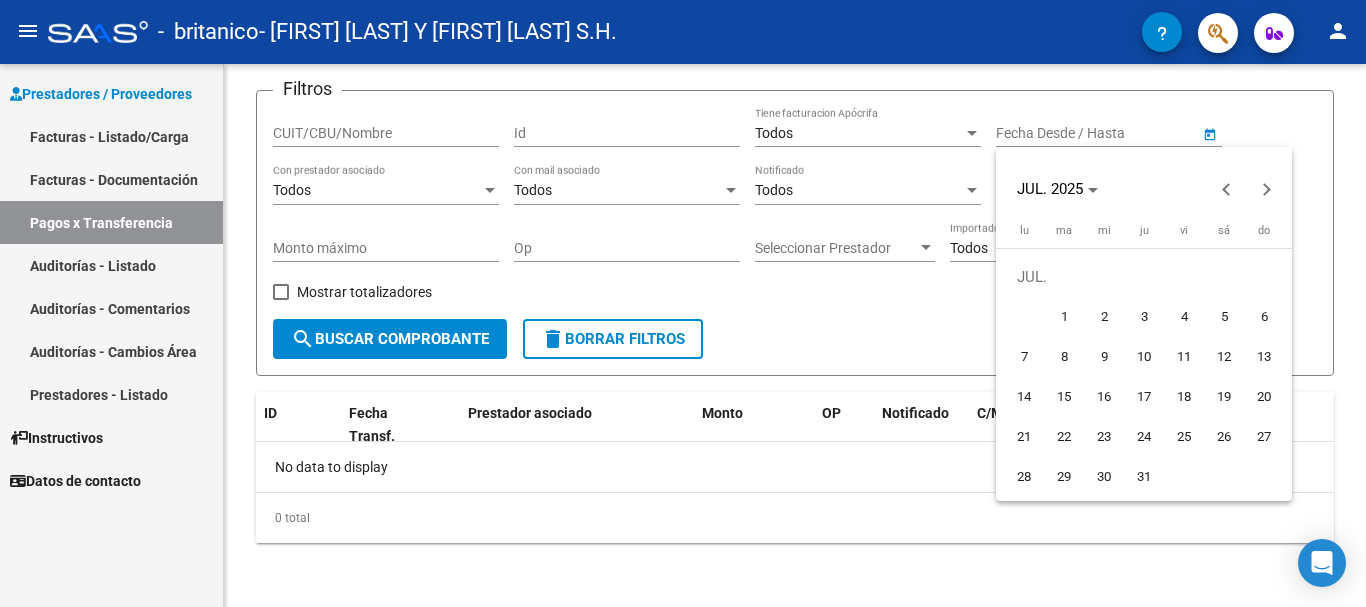 click on "1" at bounding box center [1064, 317] 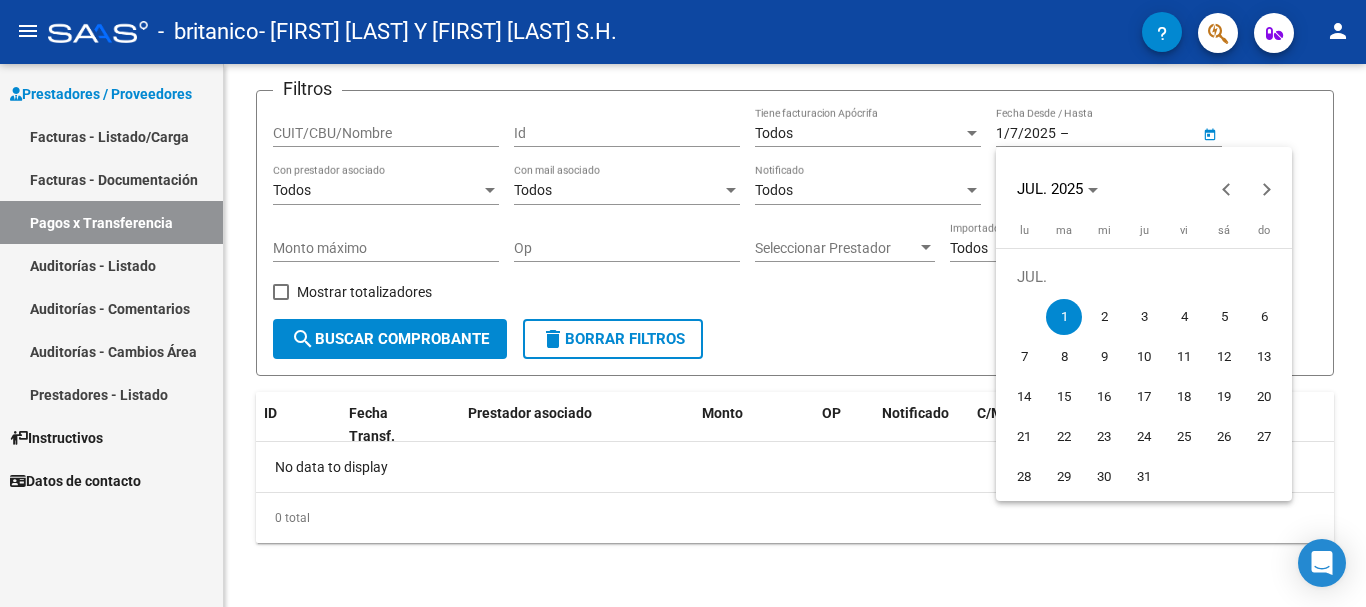 click at bounding box center (683, 303) 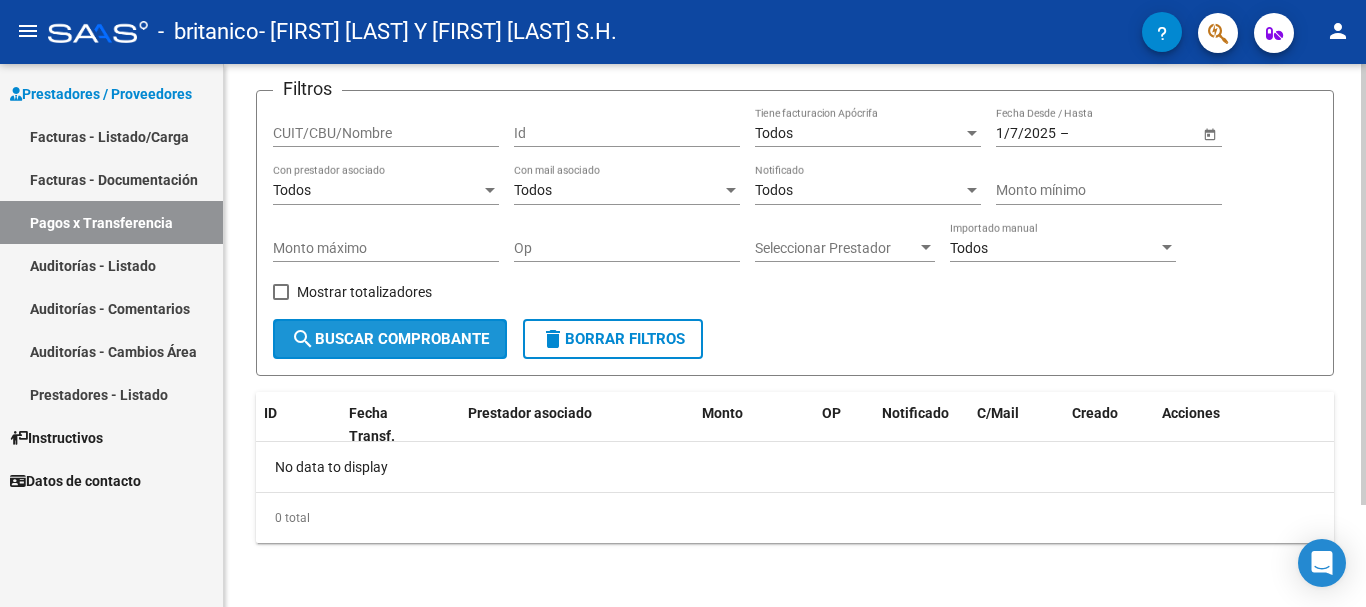 click on "search  Buscar Comprobante" 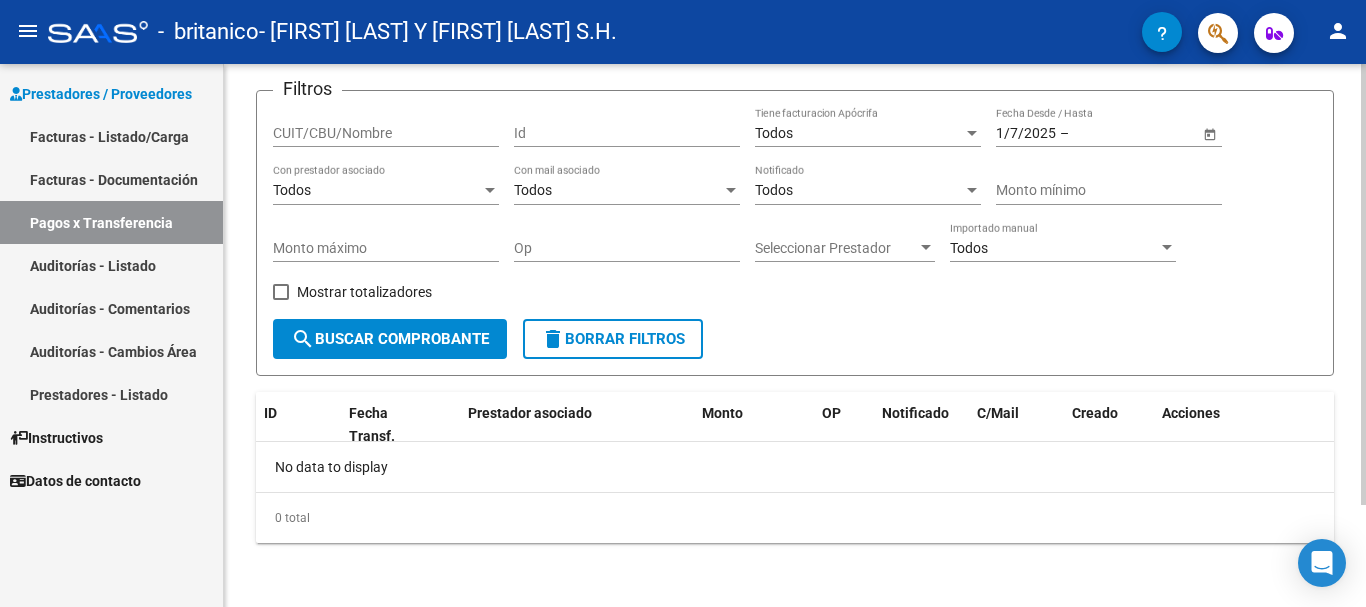 scroll, scrollTop: 26, scrollLeft: 0, axis: vertical 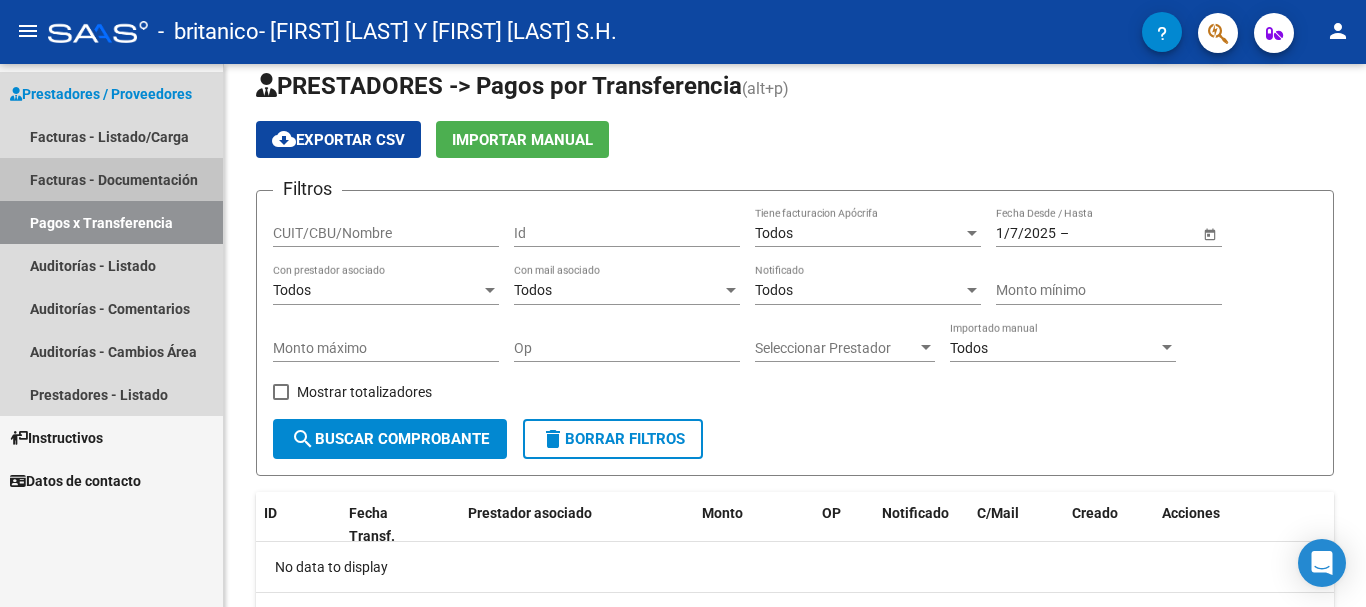 click on "Facturas - Documentación" at bounding box center [111, 179] 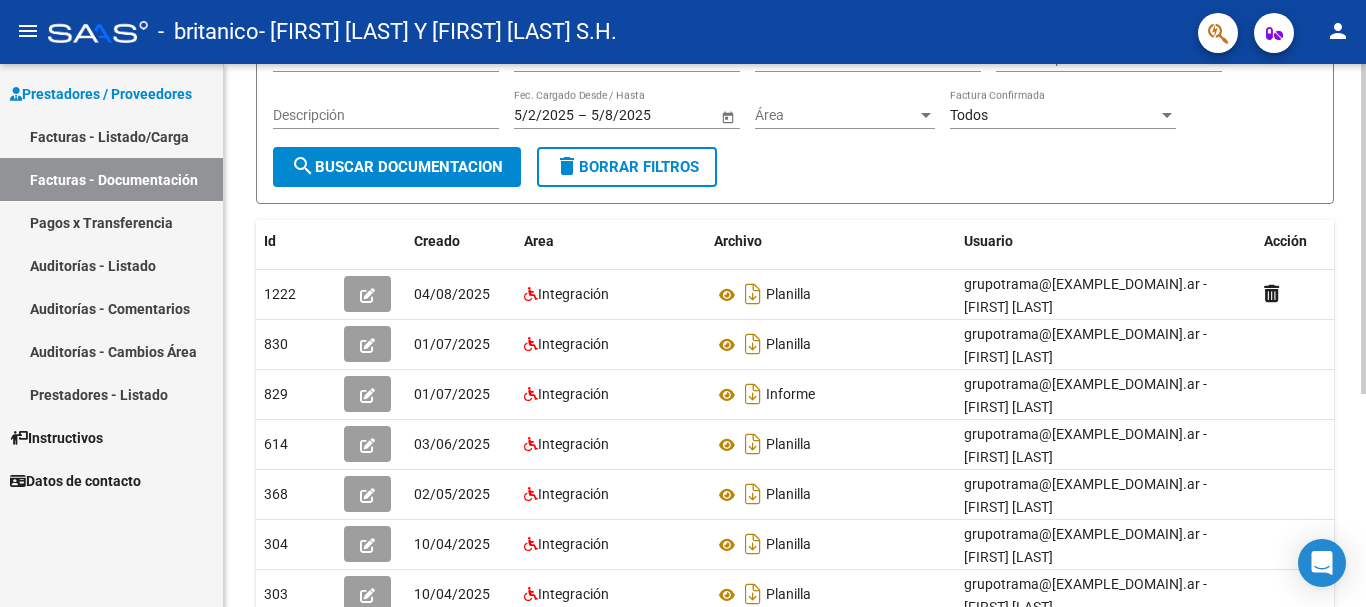 scroll, scrollTop: 300, scrollLeft: 0, axis: vertical 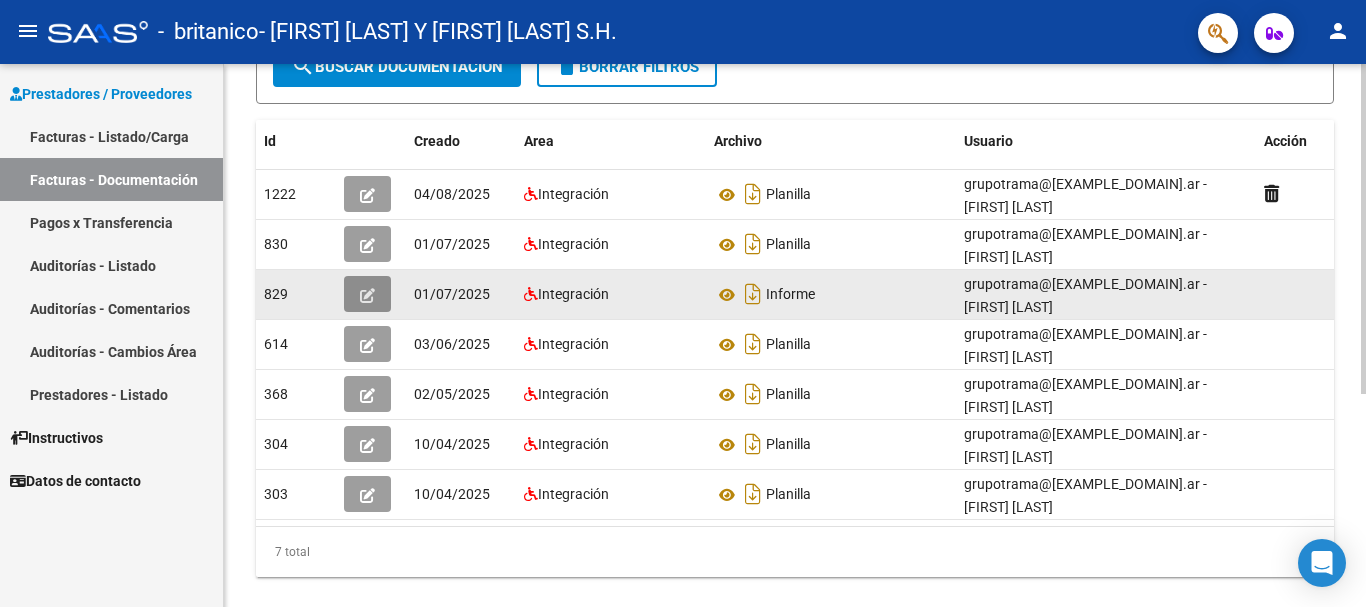 click 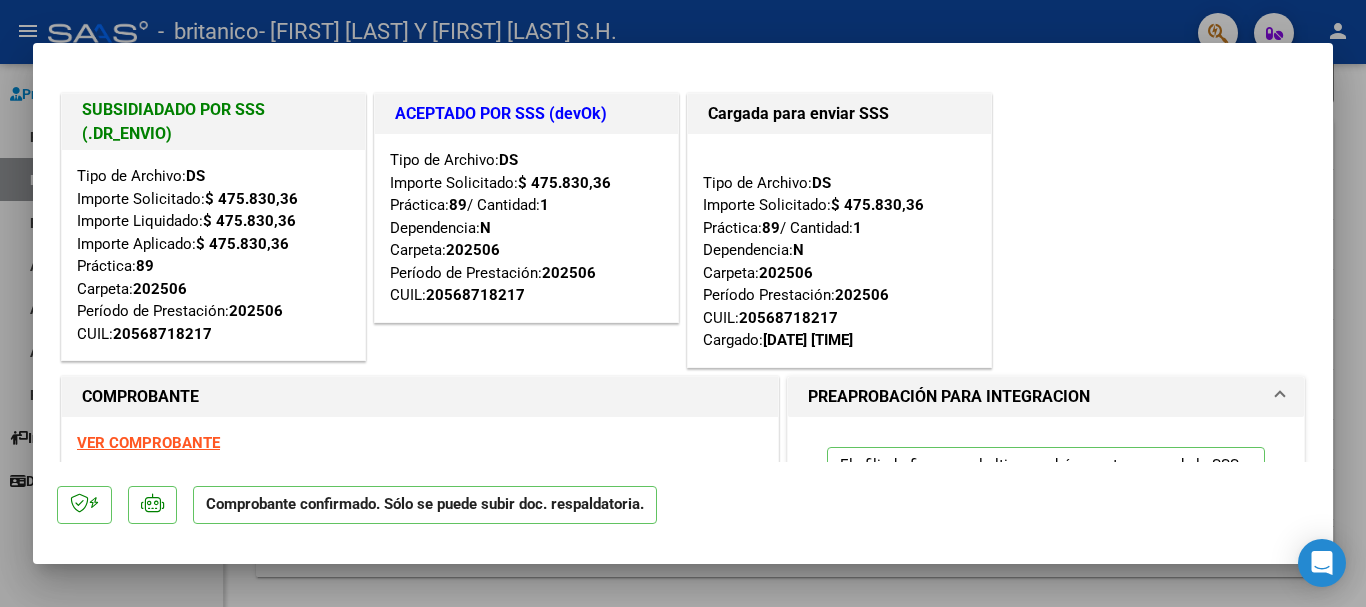 scroll, scrollTop: 345, scrollLeft: 0, axis: vertical 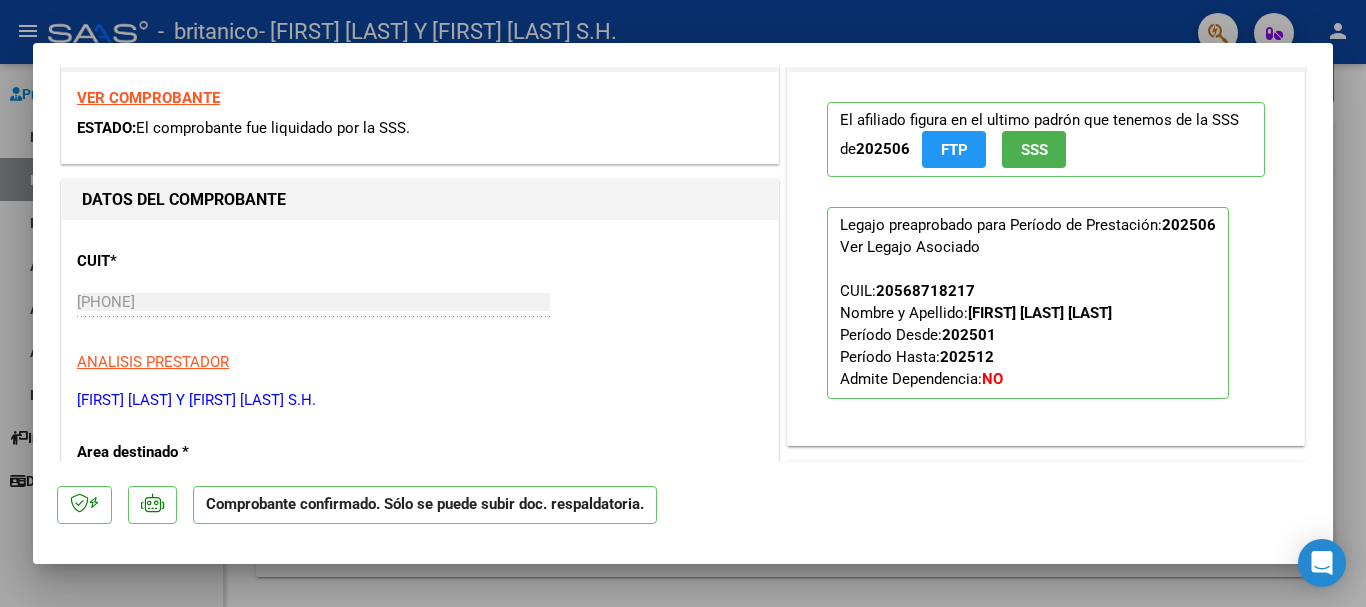 click at bounding box center [683, 303] 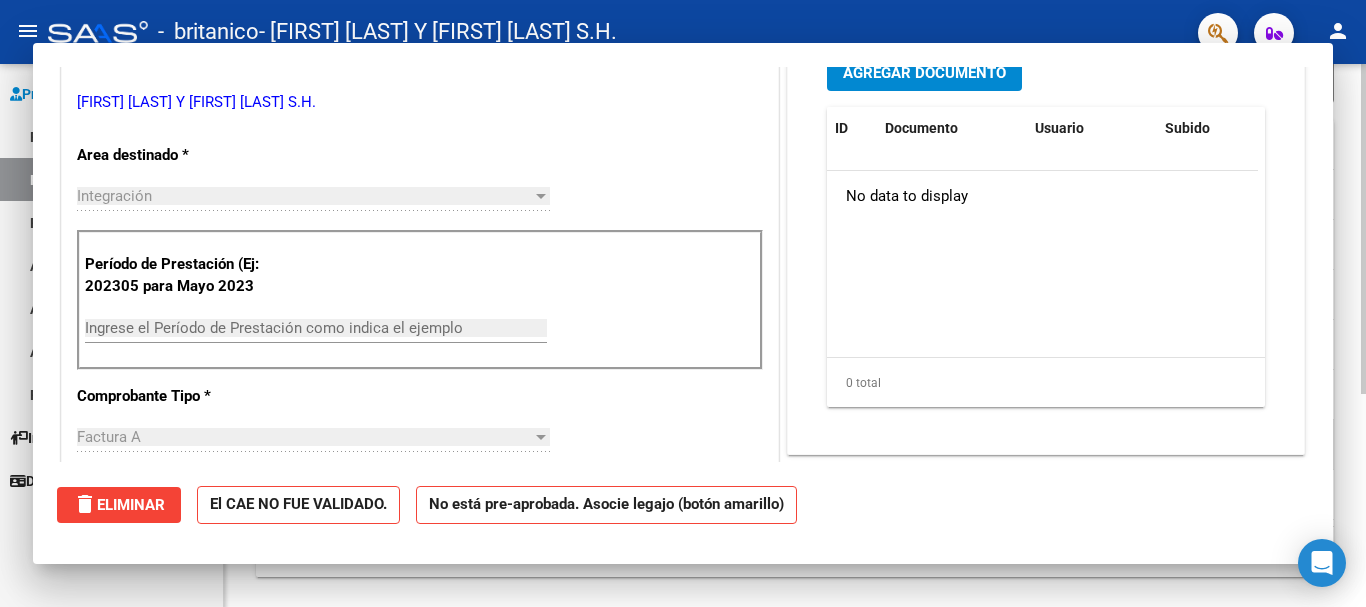 scroll, scrollTop: 0, scrollLeft: 0, axis: both 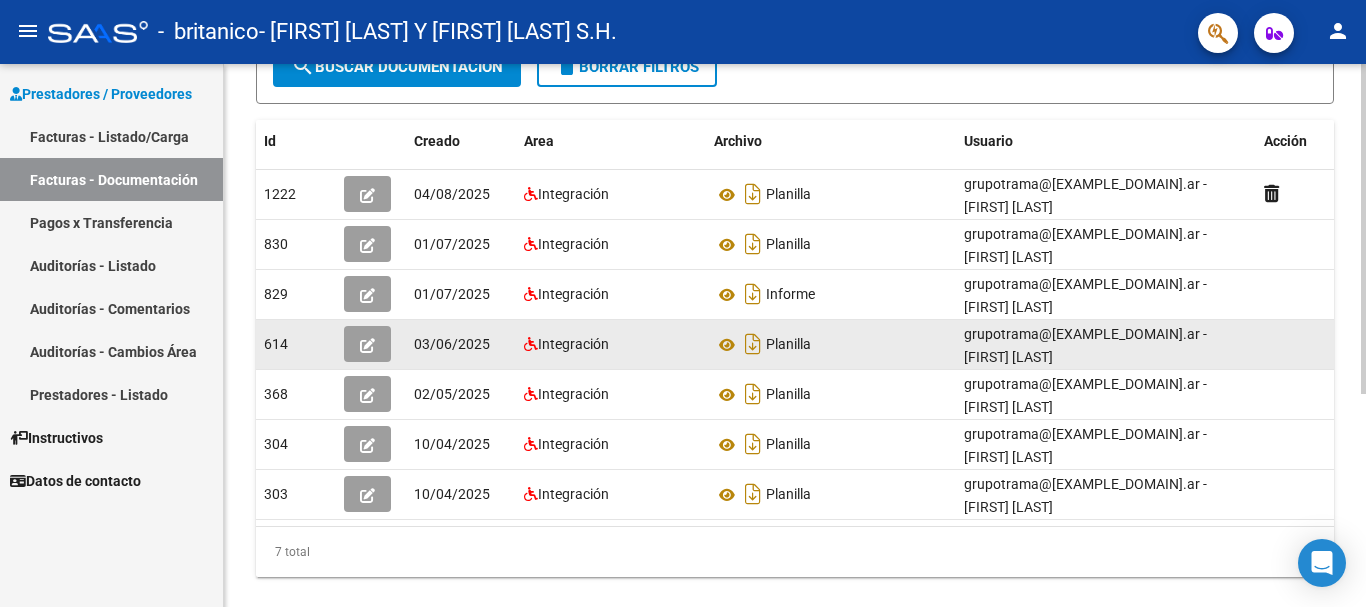 click 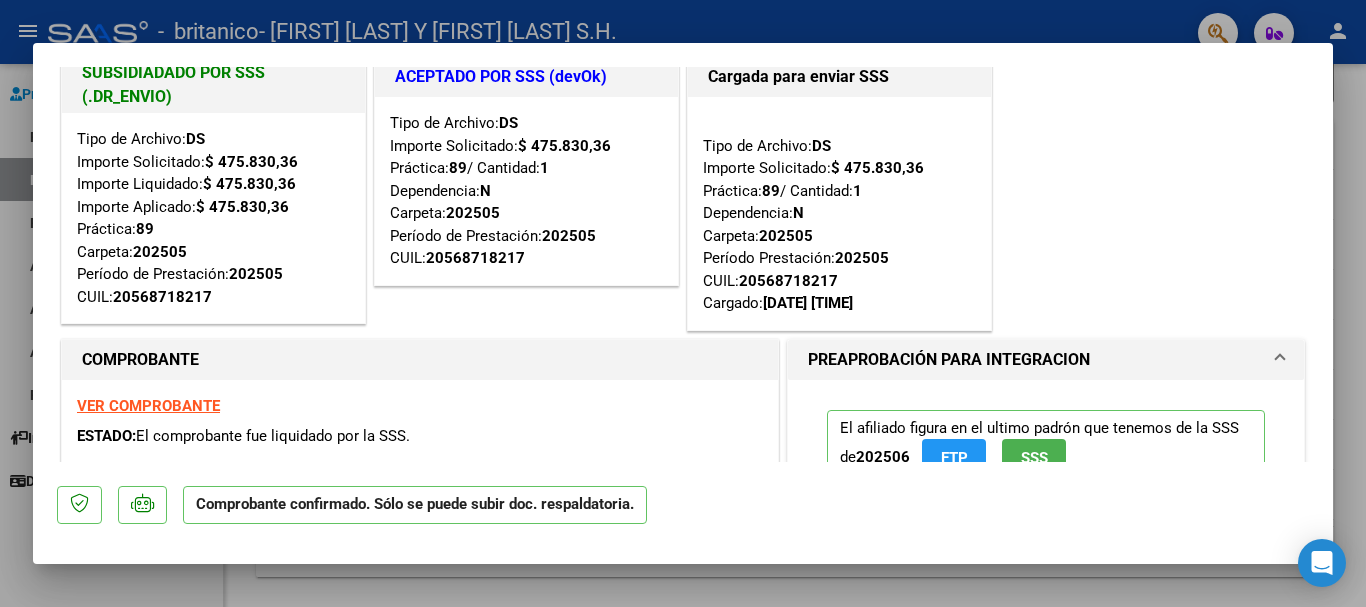 scroll, scrollTop: 0, scrollLeft: 0, axis: both 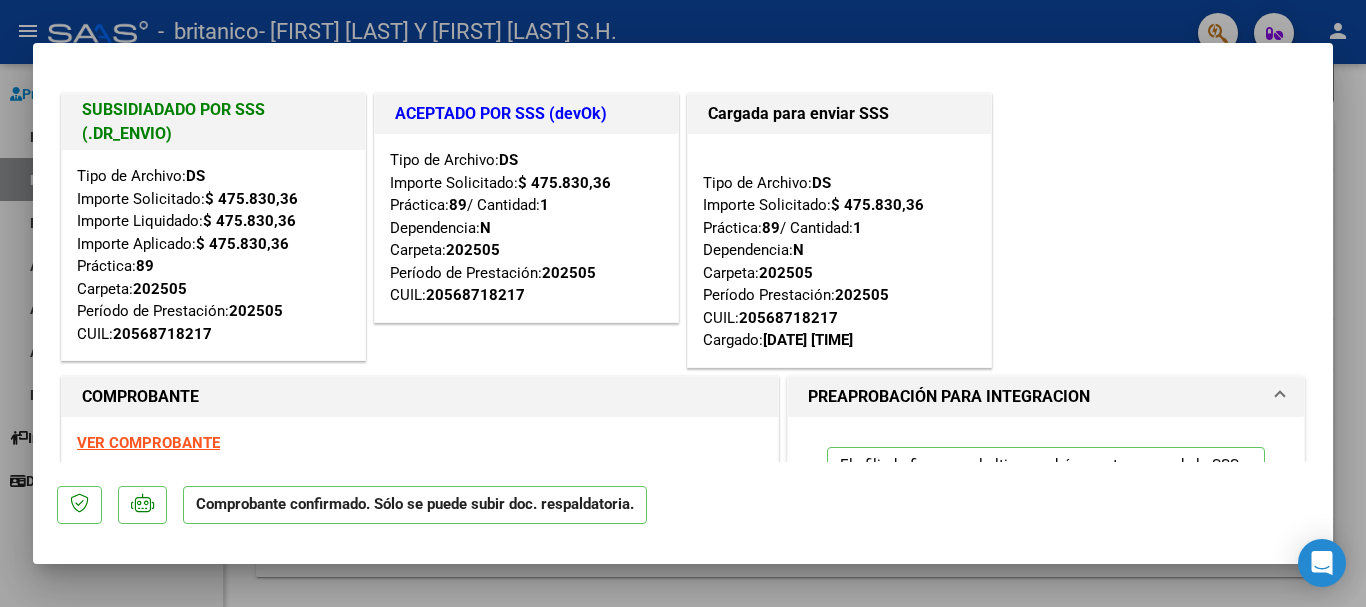 click at bounding box center [683, 303] 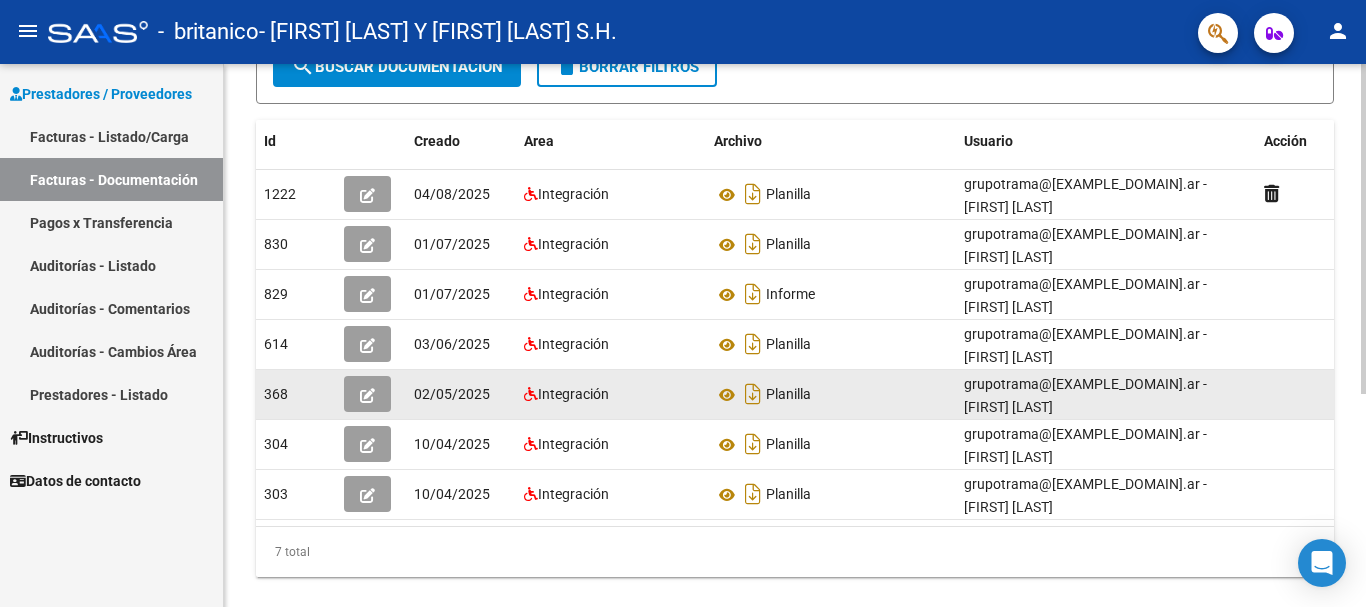 click 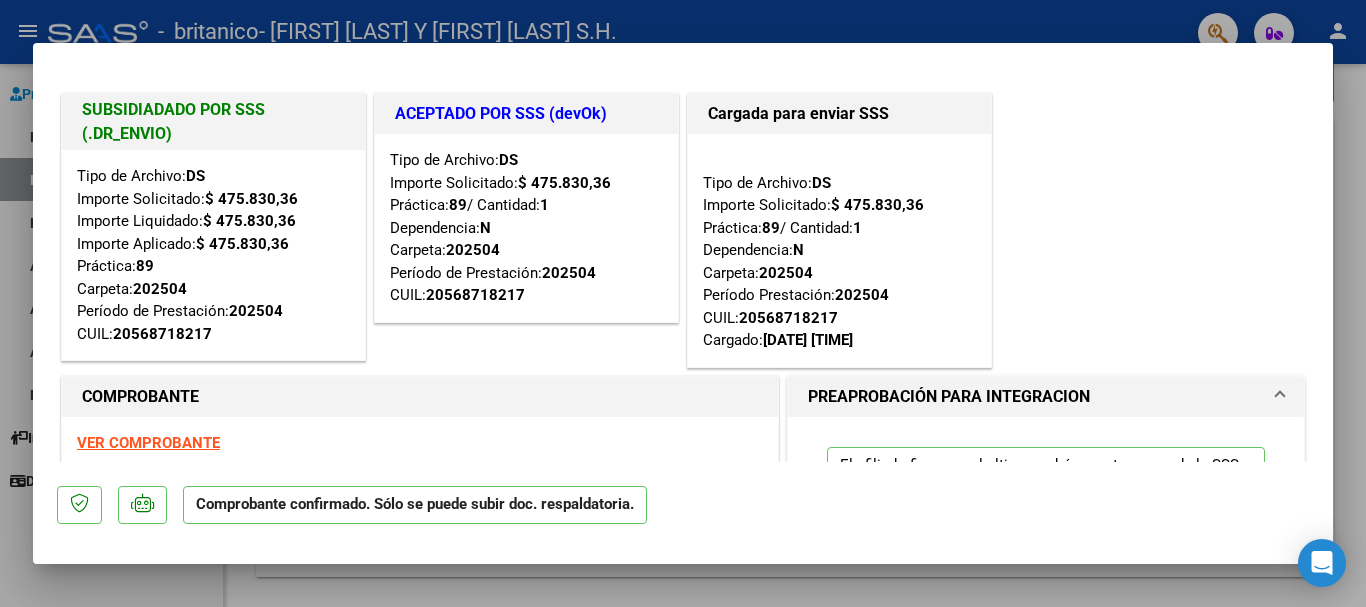 click at bounding box center (683, 303) 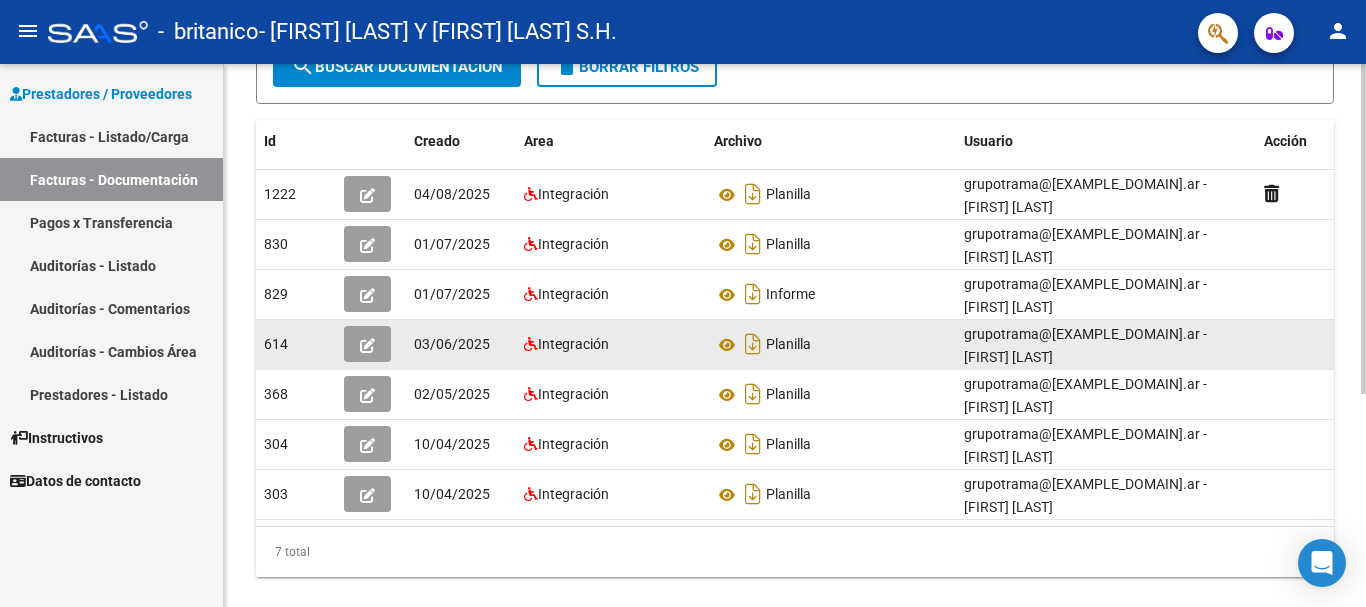 click 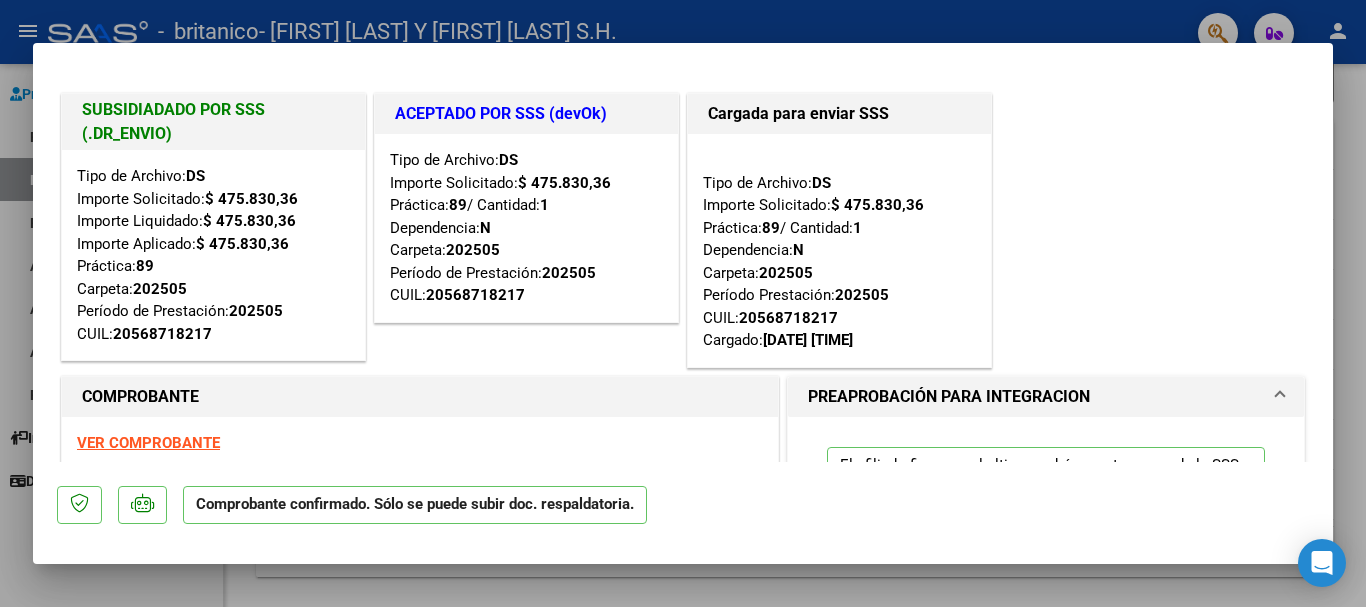 click at bounding box center [683, 303] 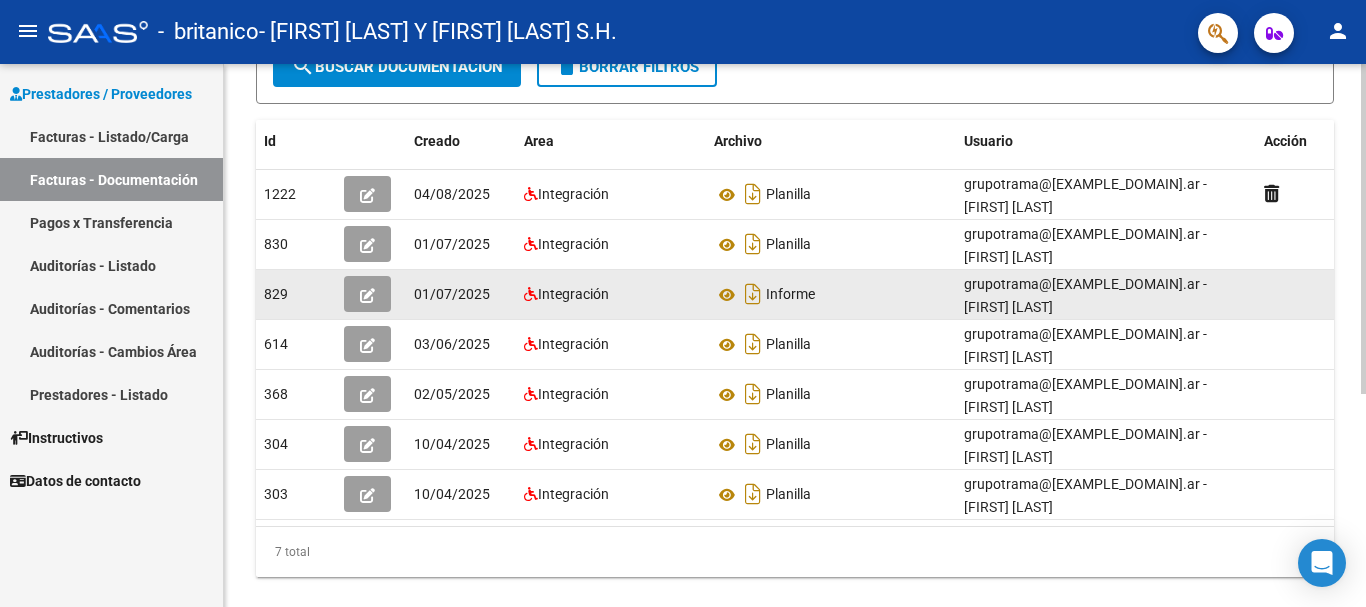 click 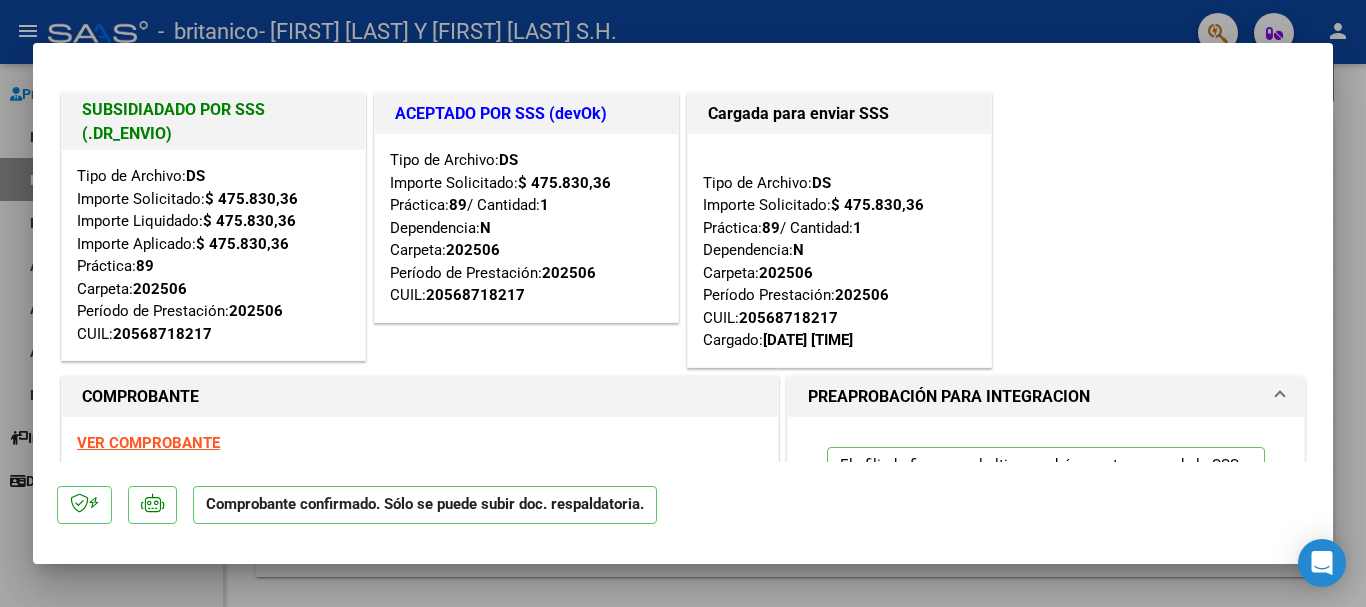 click at bounding box center [683, 303] 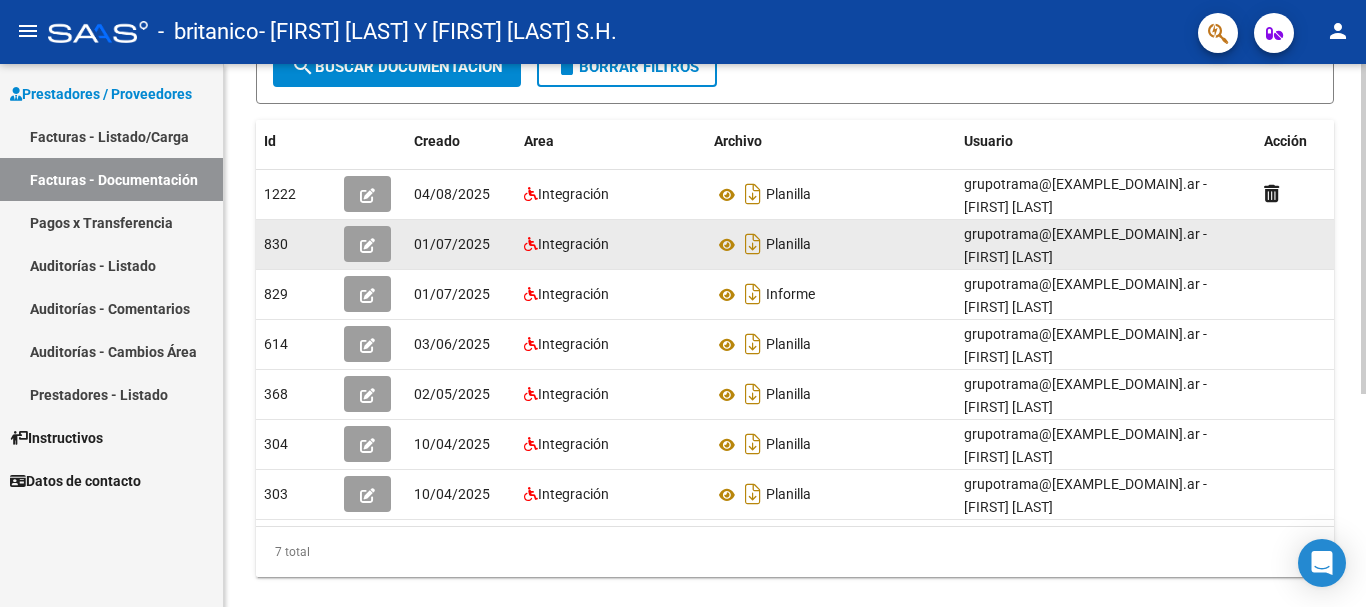click 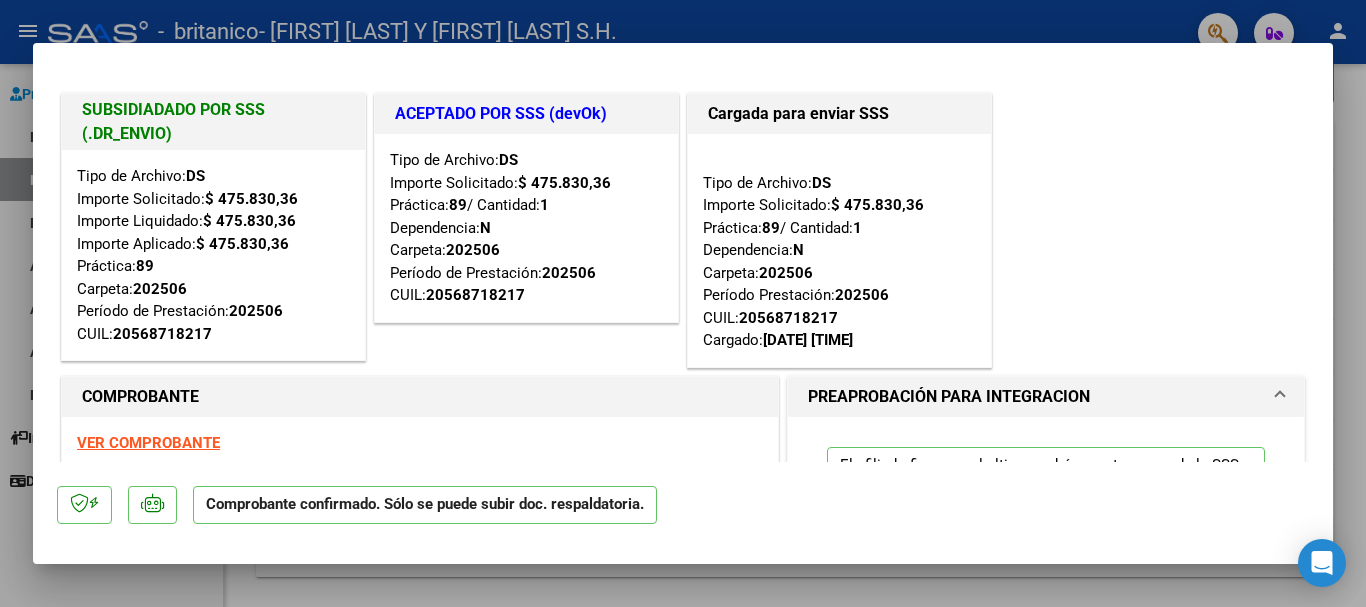click at bounding box center [683, 303] 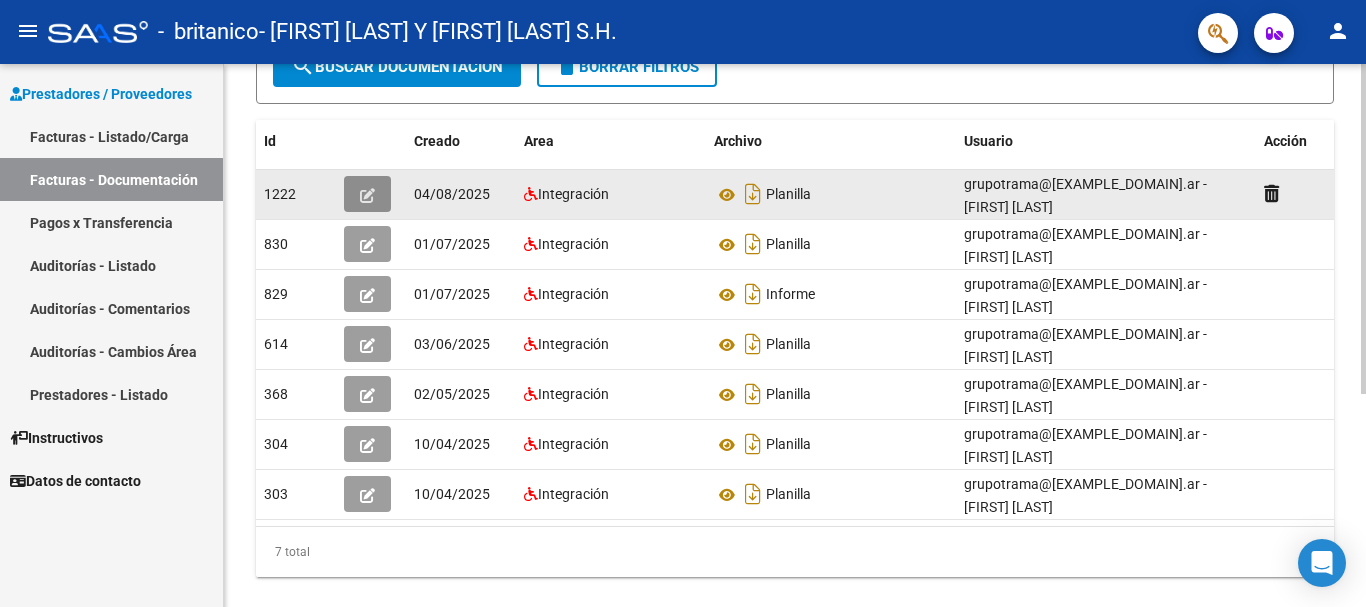 click 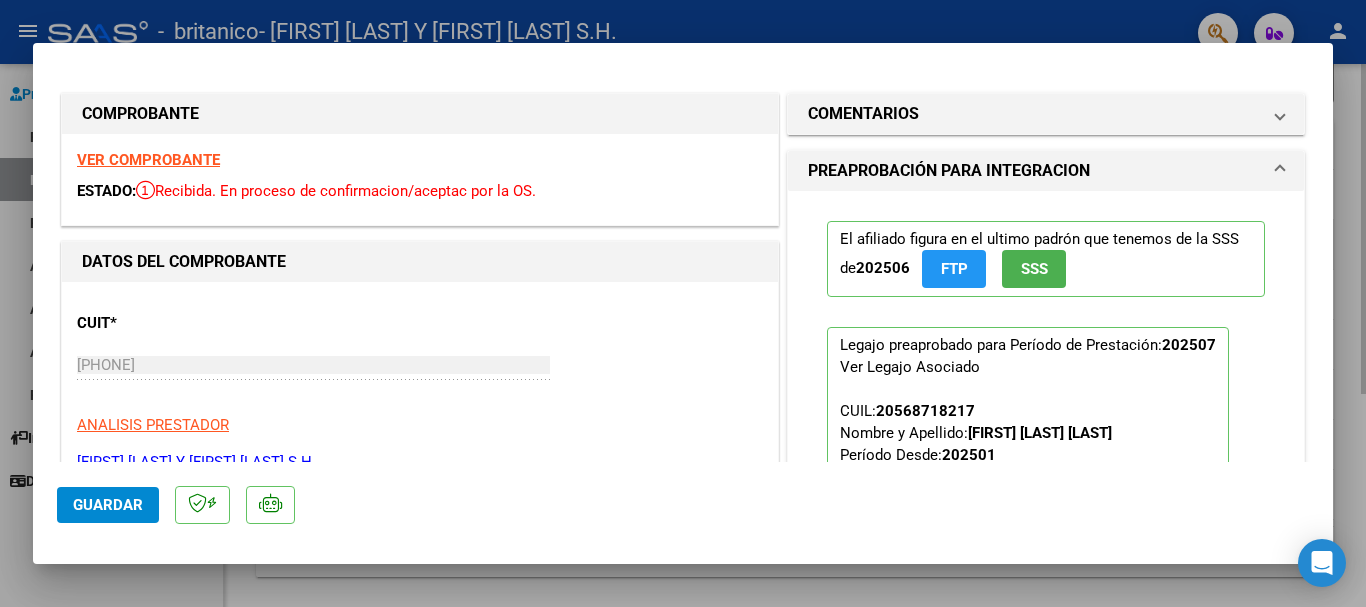 drag, startPoint x: 1031, startPoint y: 32, endPoint x: 622, endPoint y: 233, distance: 455.7214 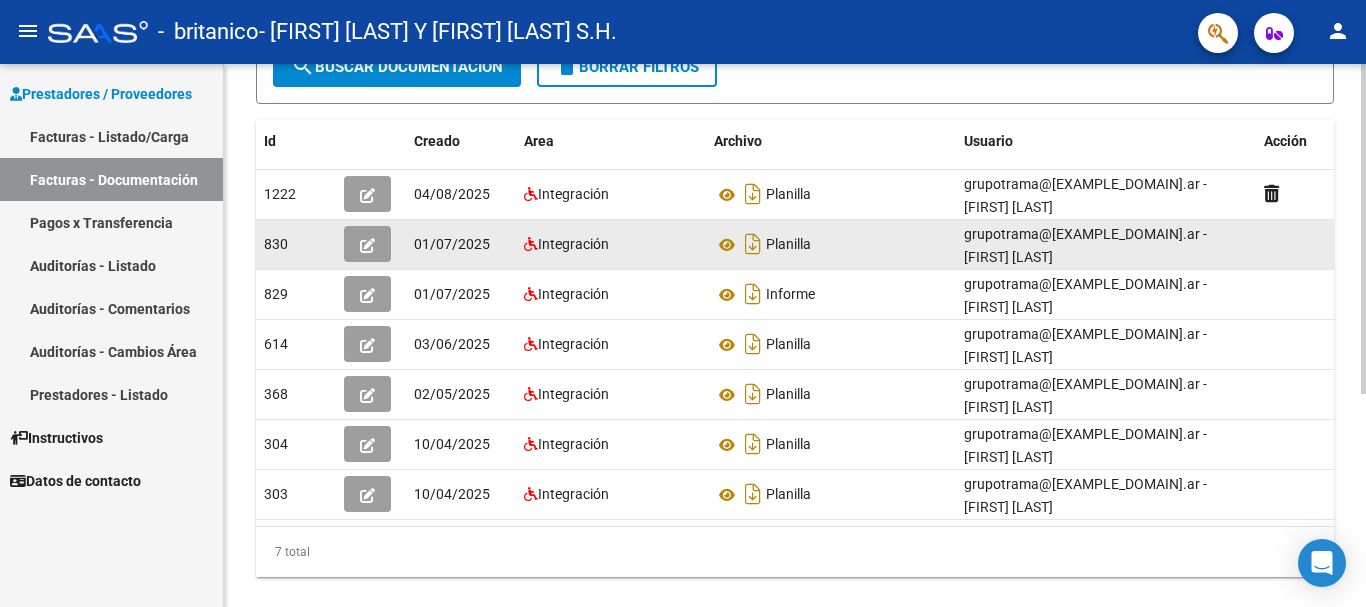 click 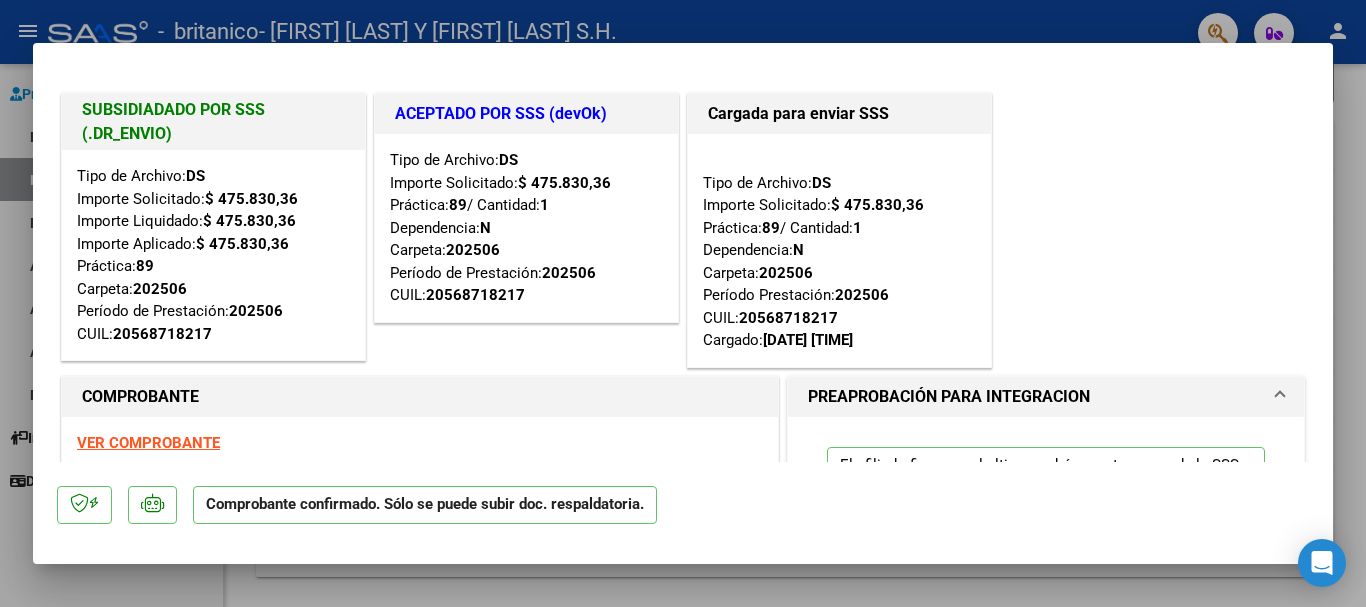 click at bounding box center (683, 303) 